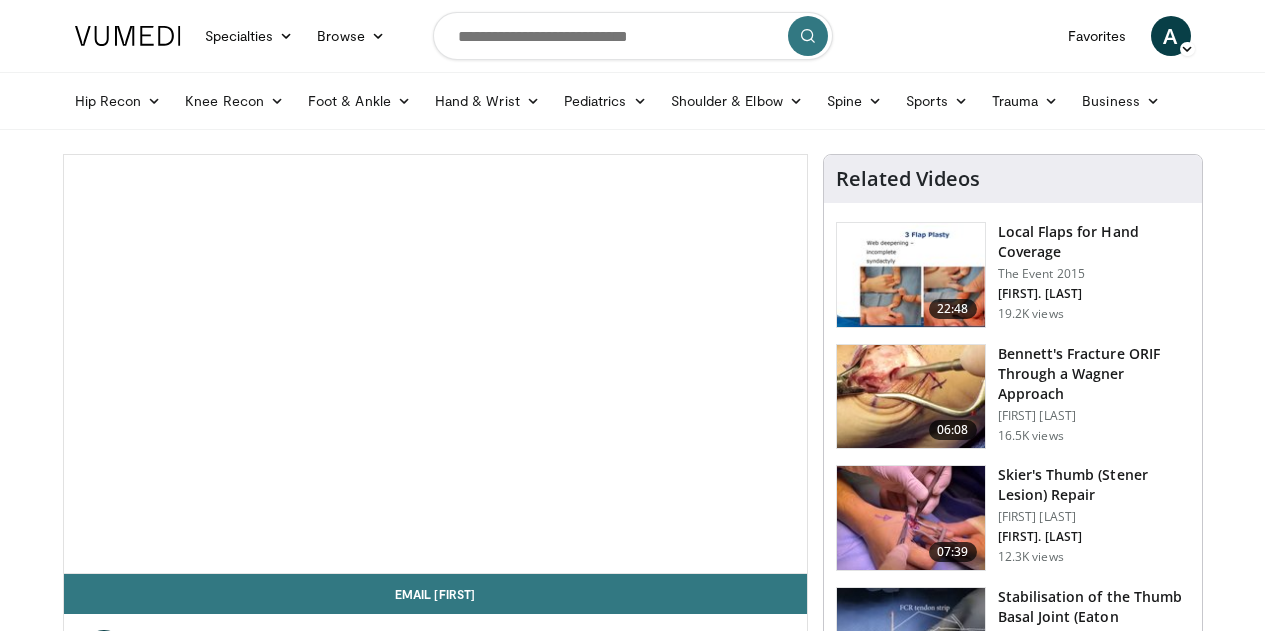 scroll, scrollTop: 0, scrollLeft: 0, axis: both 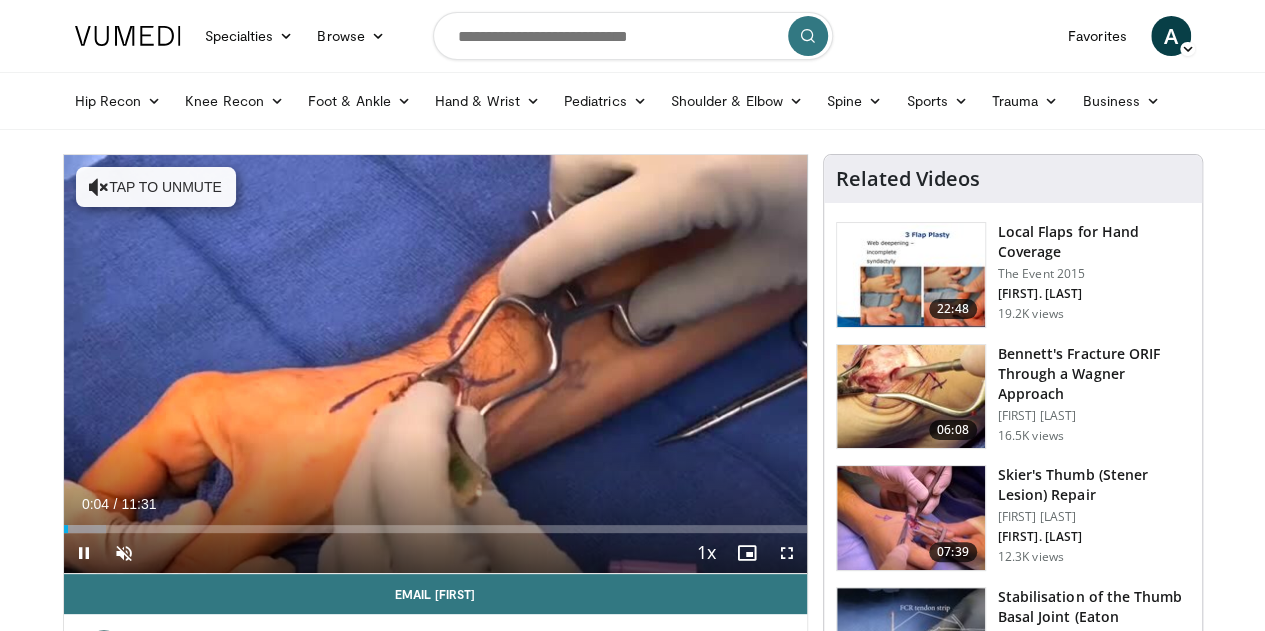 click on "+" at bounding box center [162, 583] 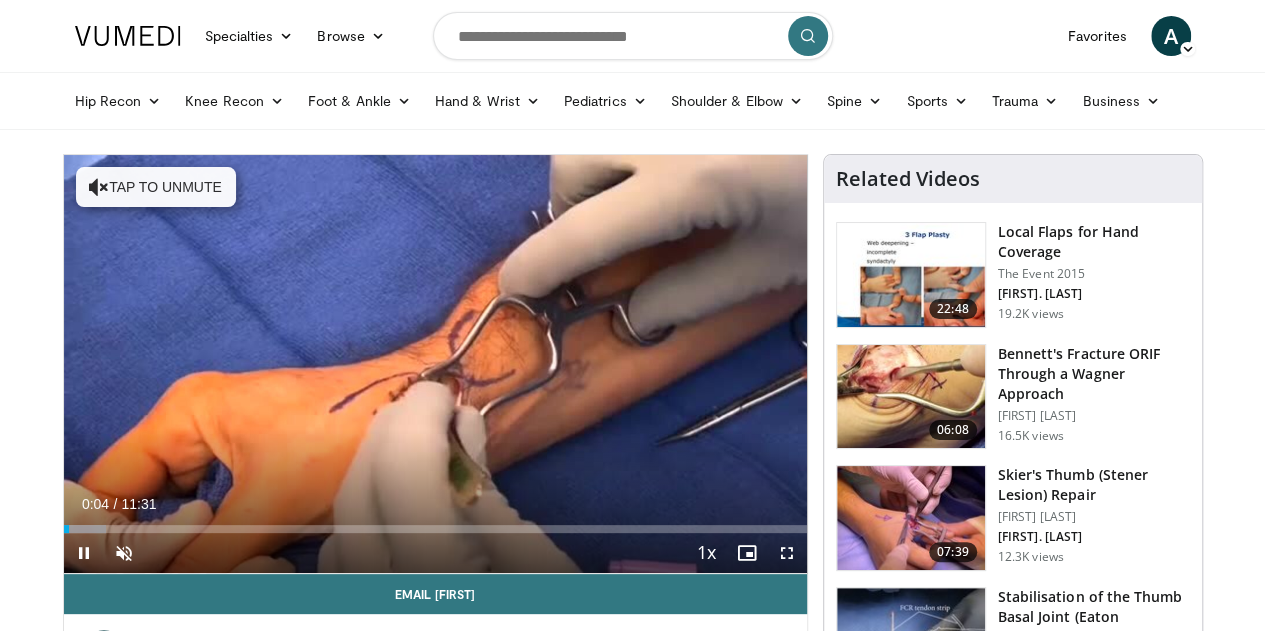 click on "+" at bounding box center [162, 583] 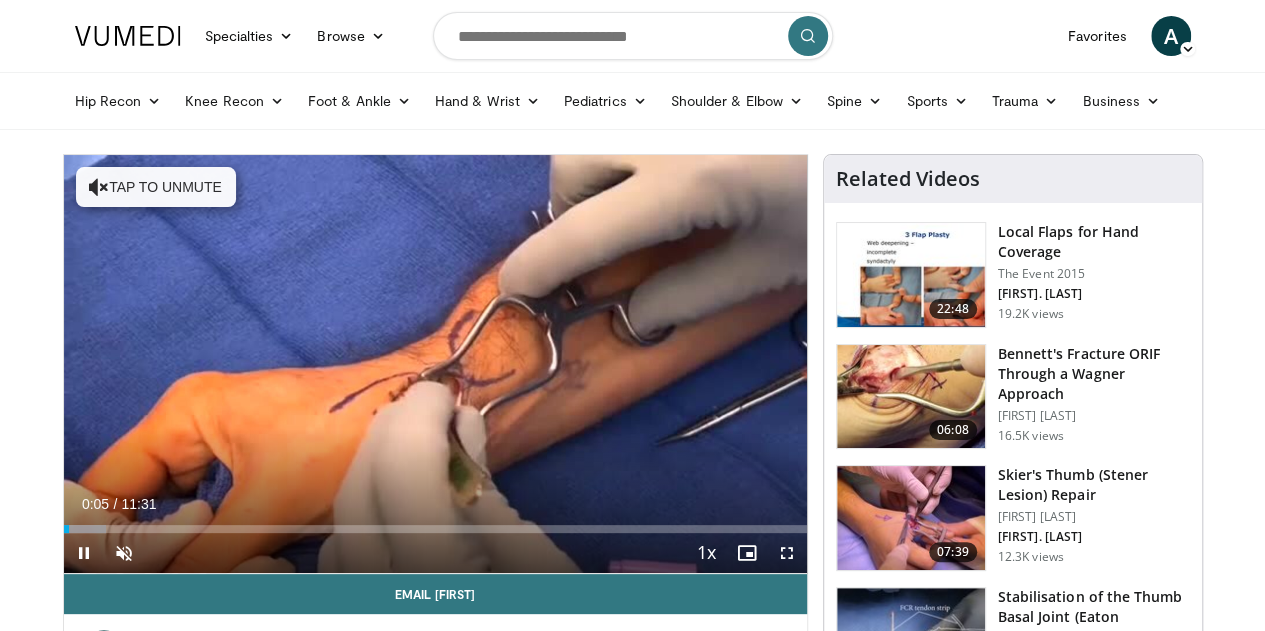 click on "+" at bounding box center [162, 583] 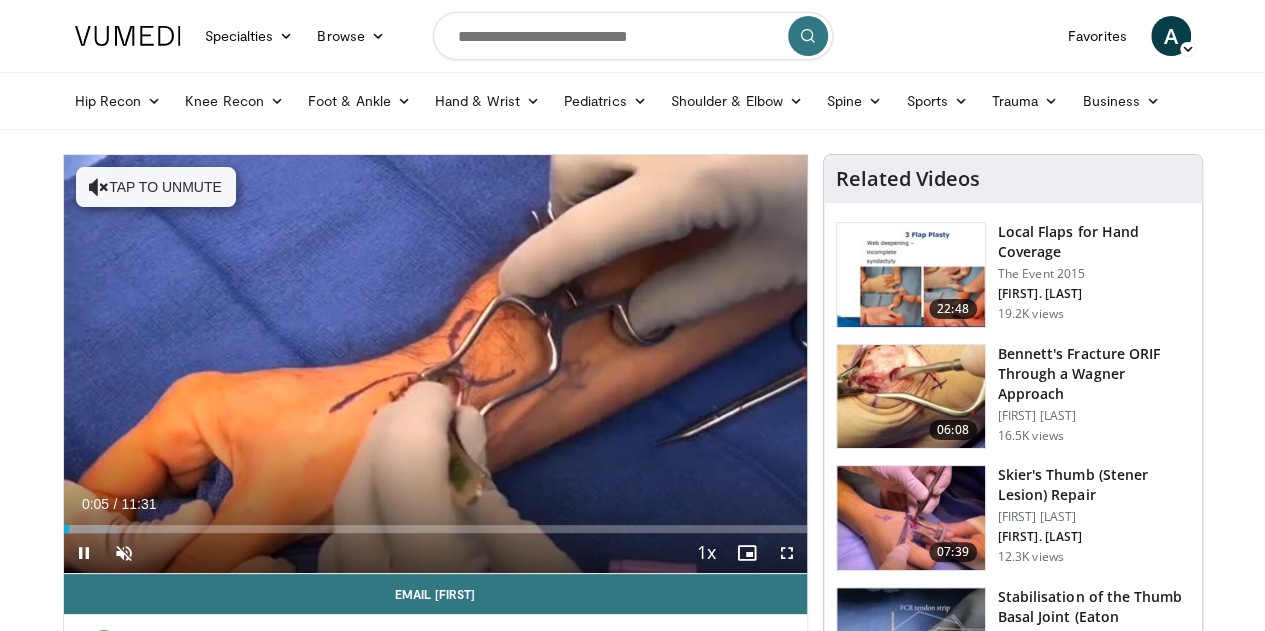 click on "+" at bounding box center [162, 583] 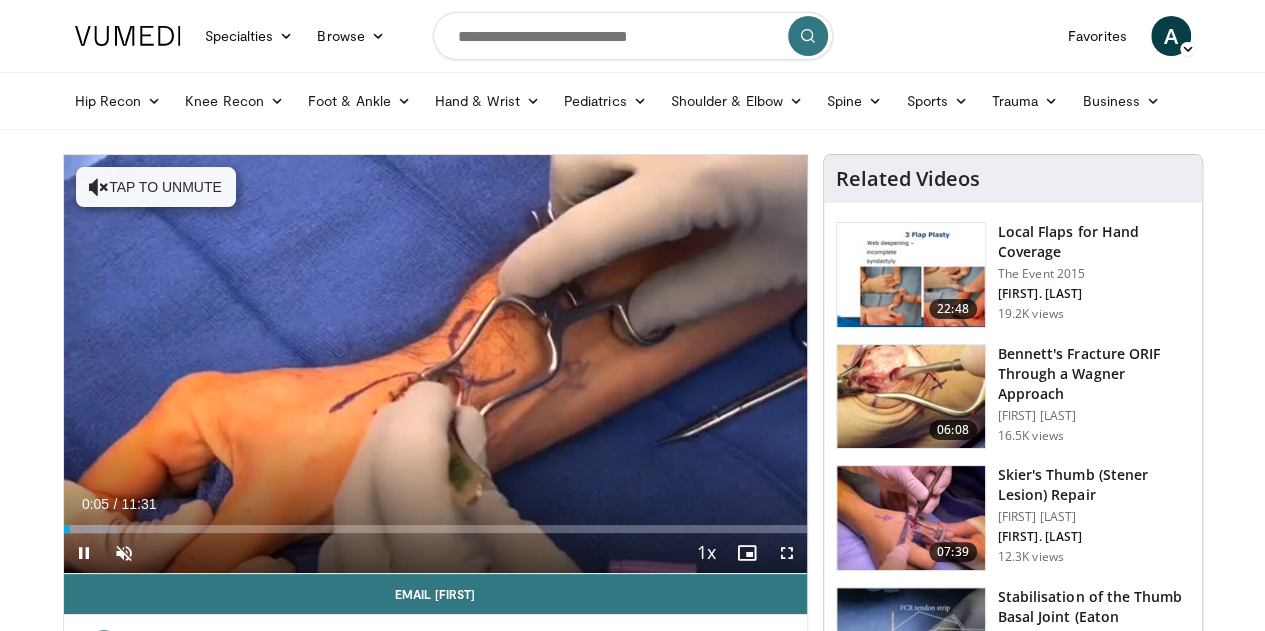 click on "+" at bounding box center [162, 583] 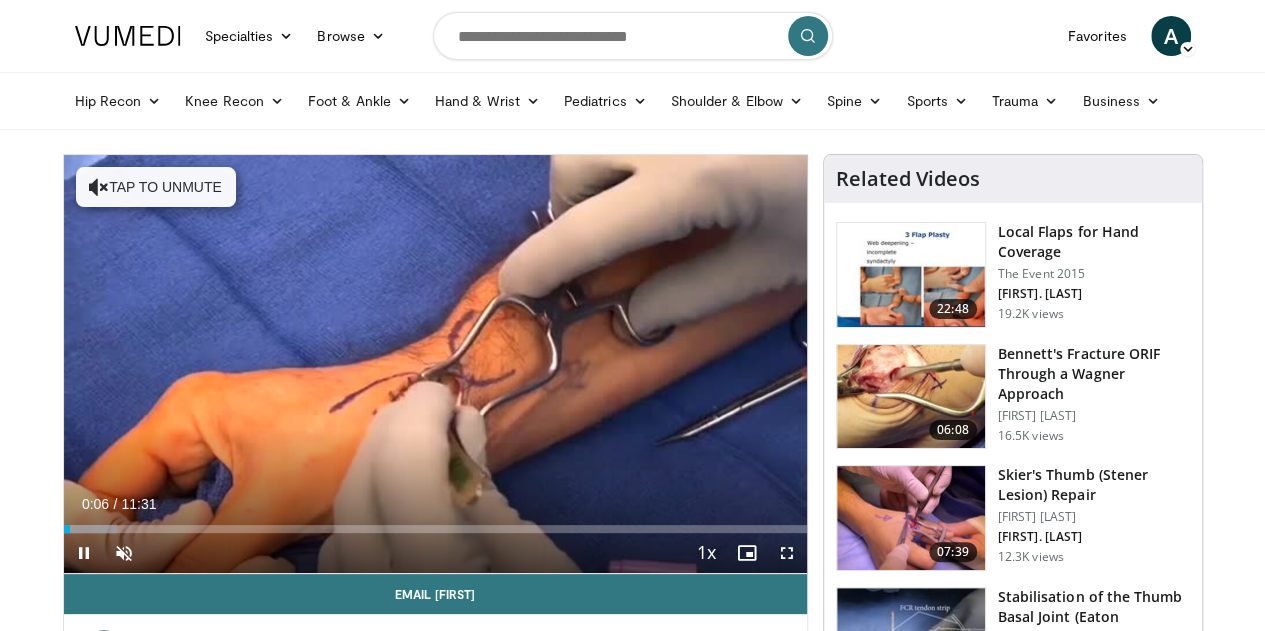 click on "+" at bounding box center [162, 583] 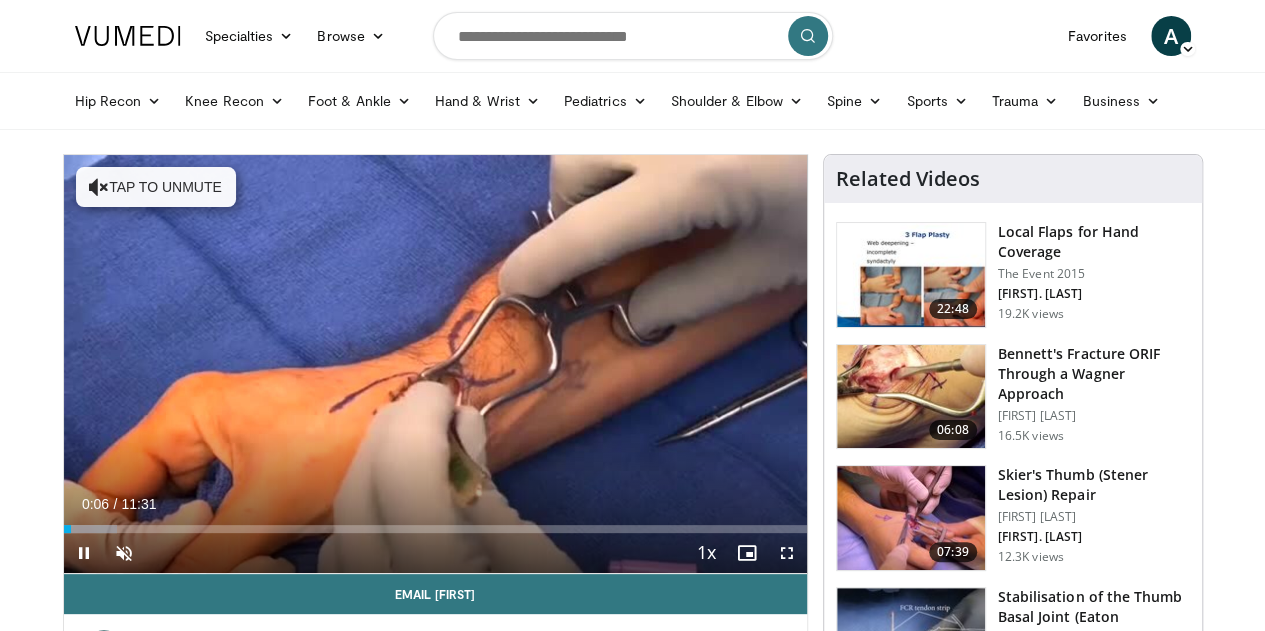 click on "+" at bounding box center (162, 583) 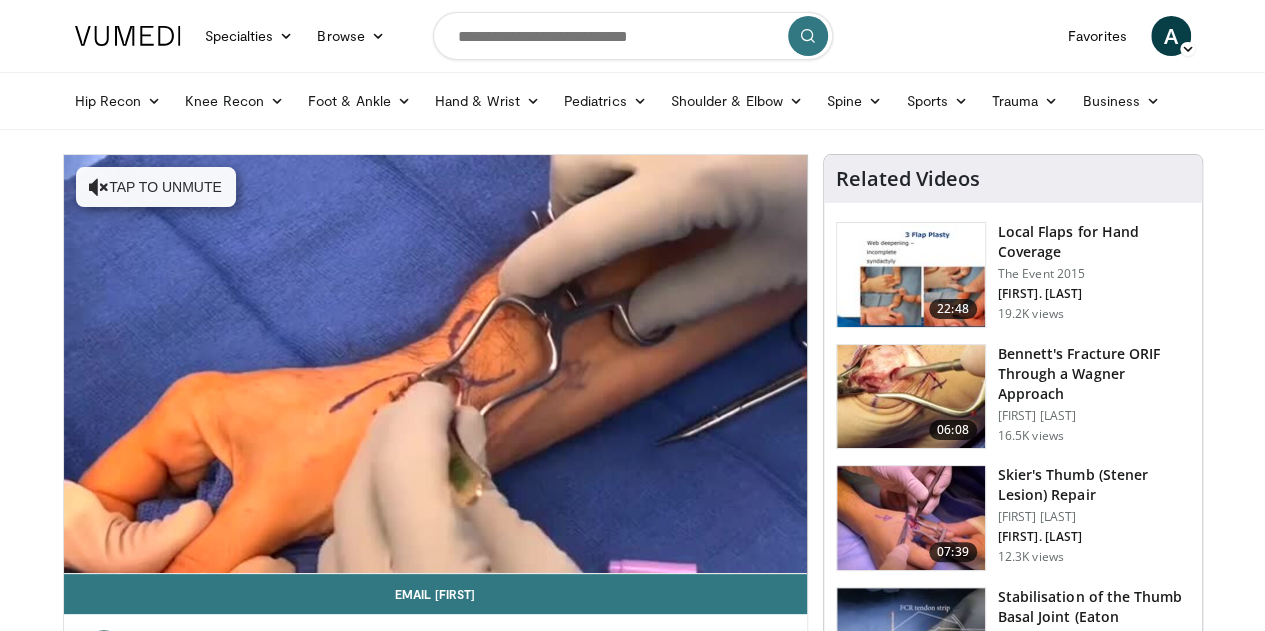 click on "+" at bounding box center (162, 583) 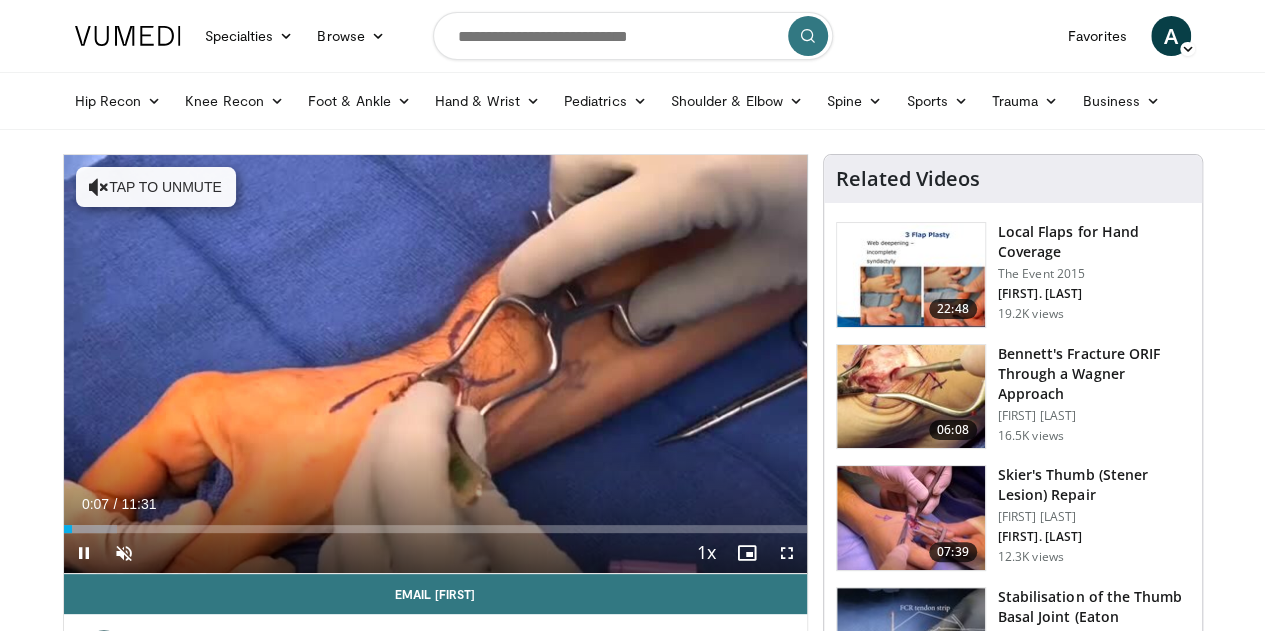 click on "+" at bounding box center [162, 583] 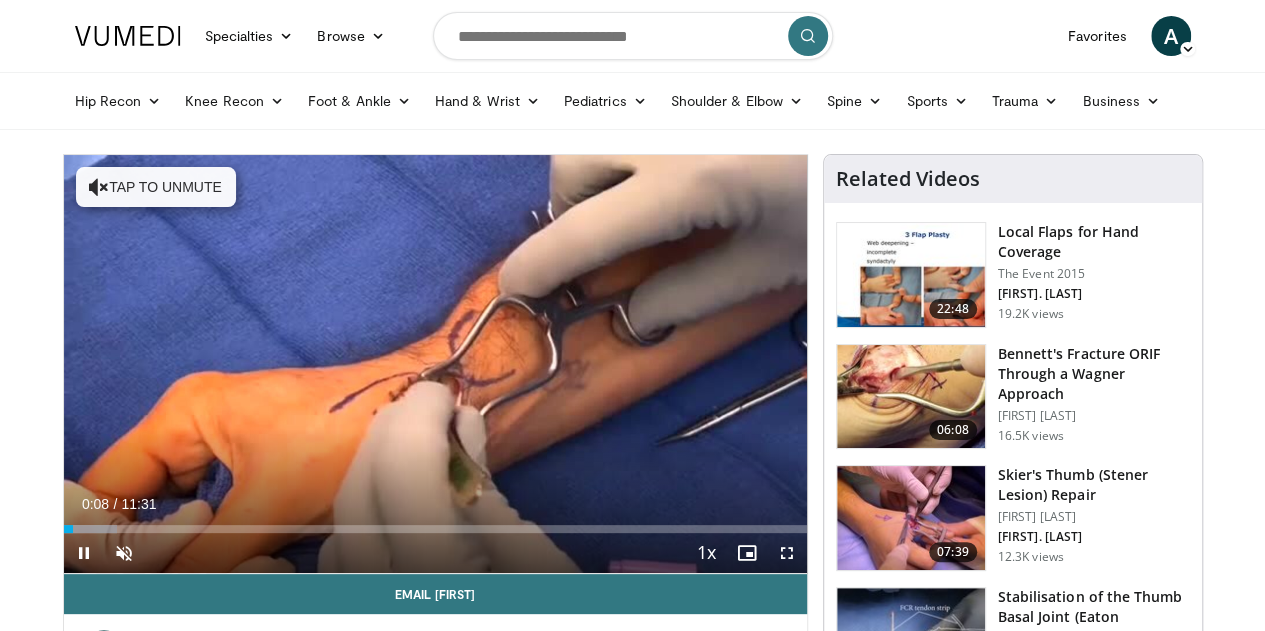 click on "+" at bounding box center (162, 583) 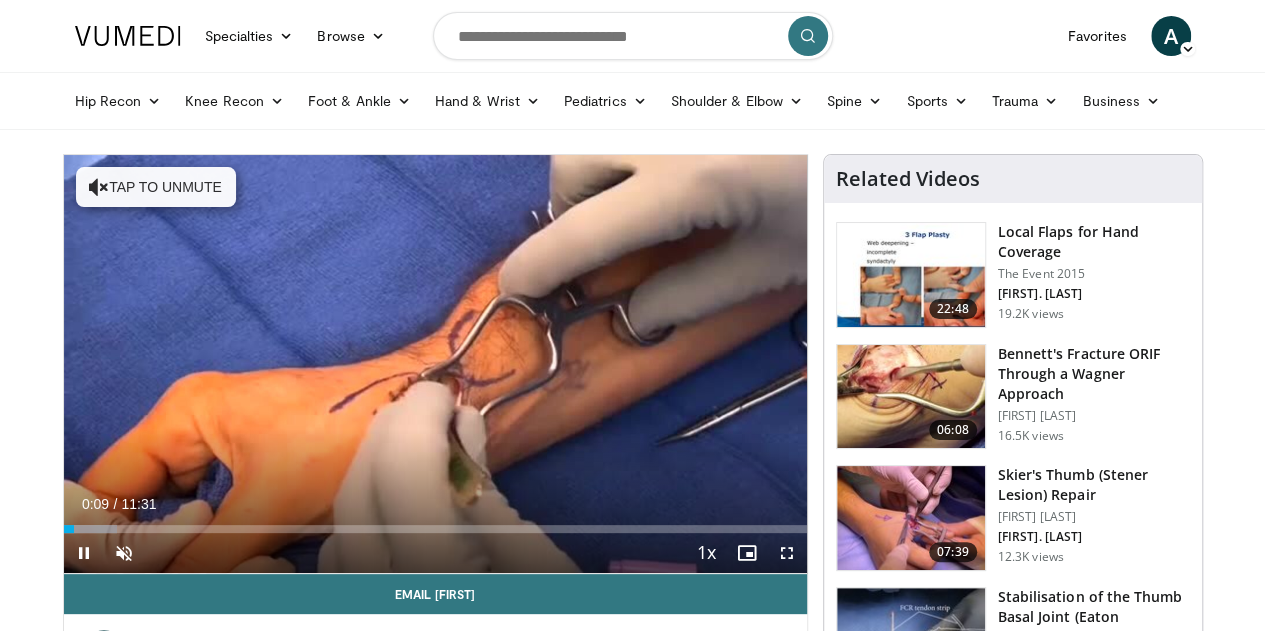 click on "+" at bounding box center (162, 583) 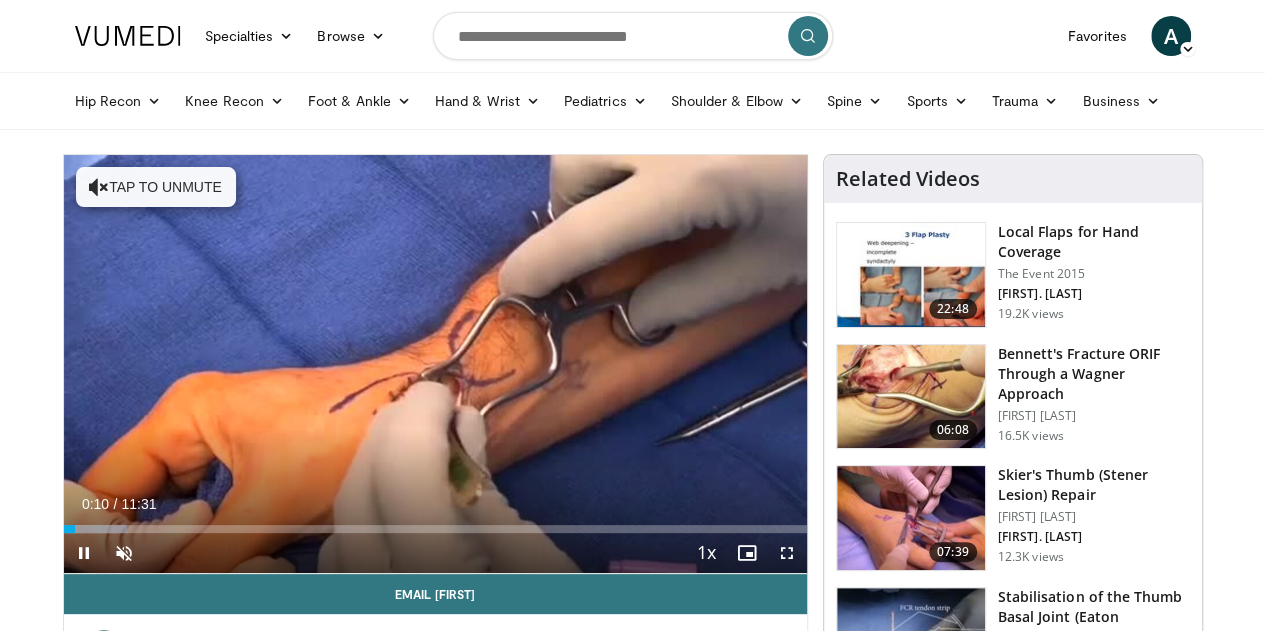 click on "+" at bounding box center [162, 583] 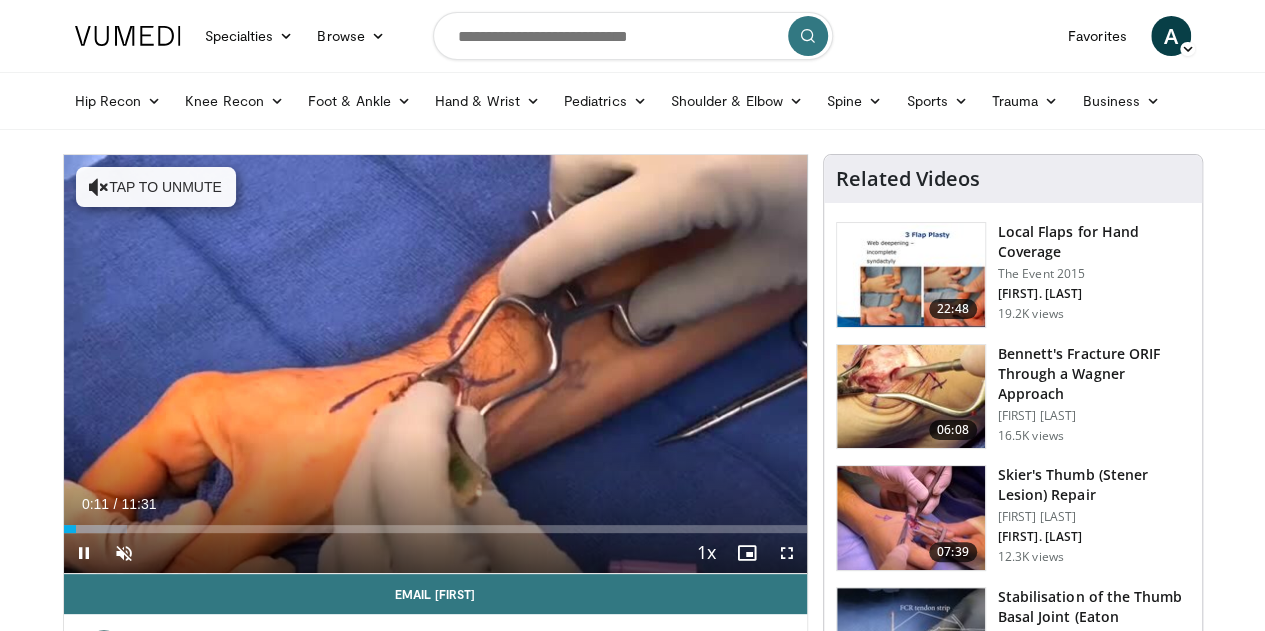 click on "+" at bounding box center [162, 583] 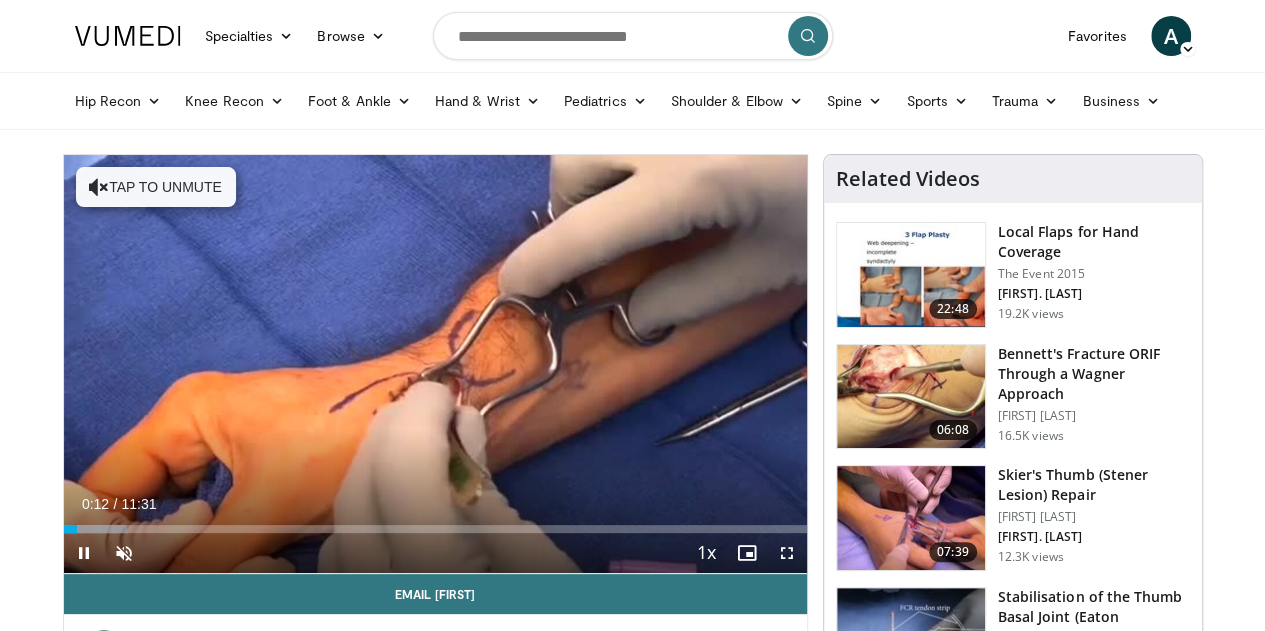 click on "+" at bounding box center (162, 583) 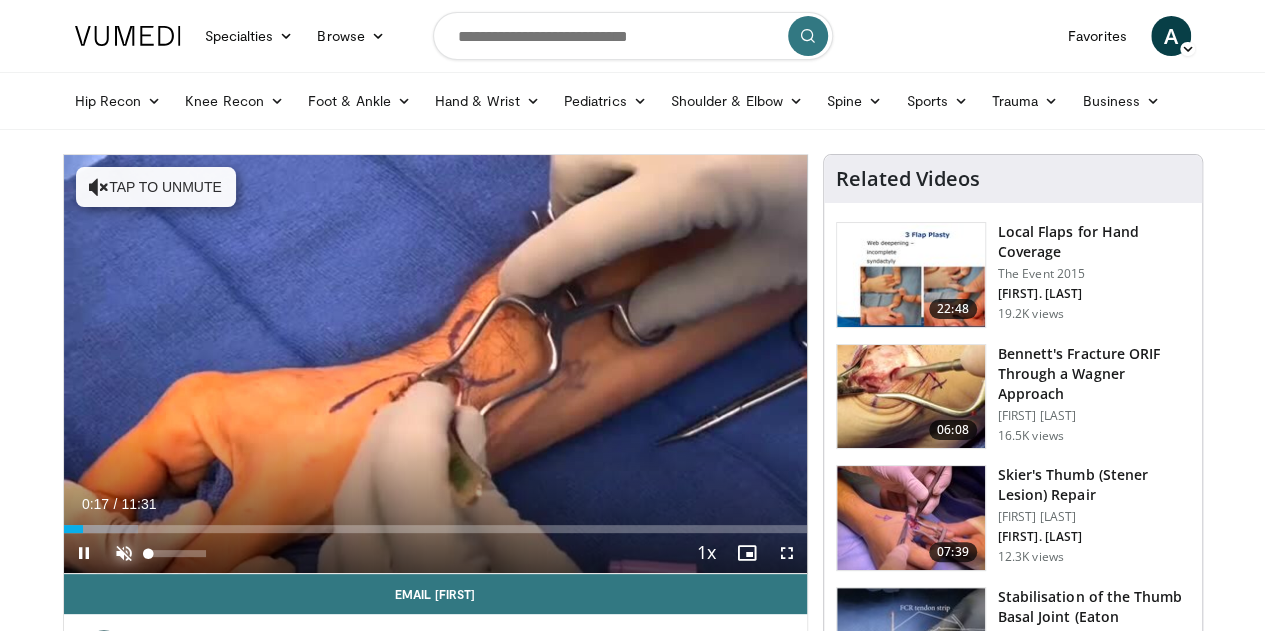click at bounding box center (124, 553) 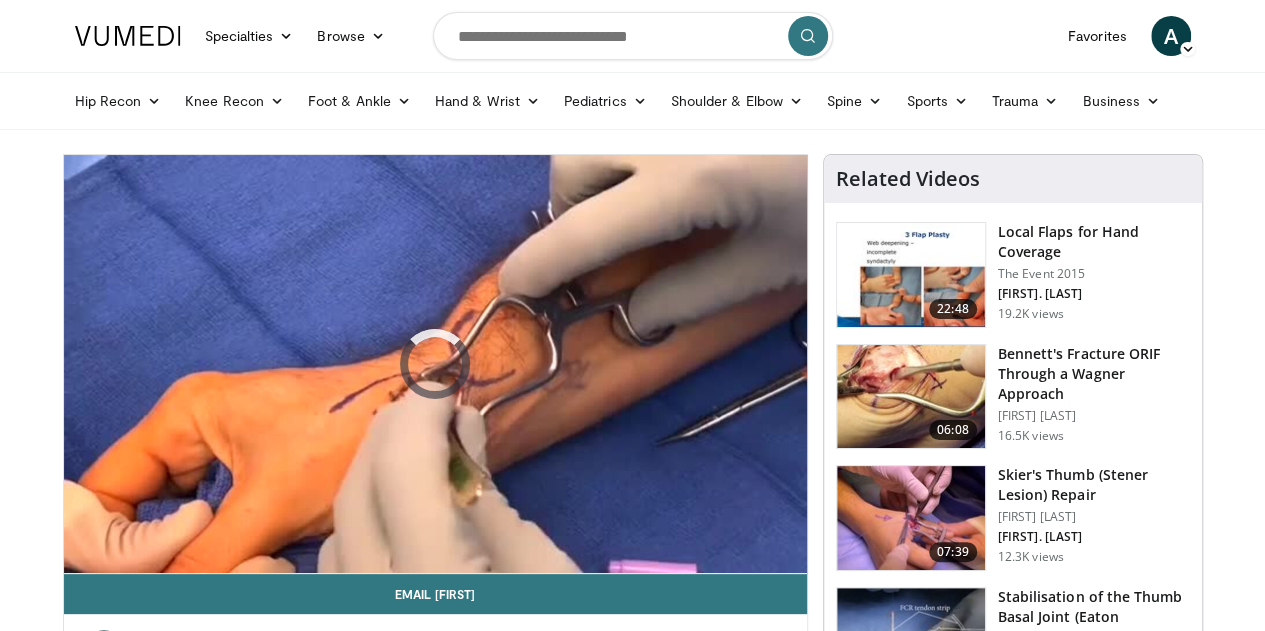 type 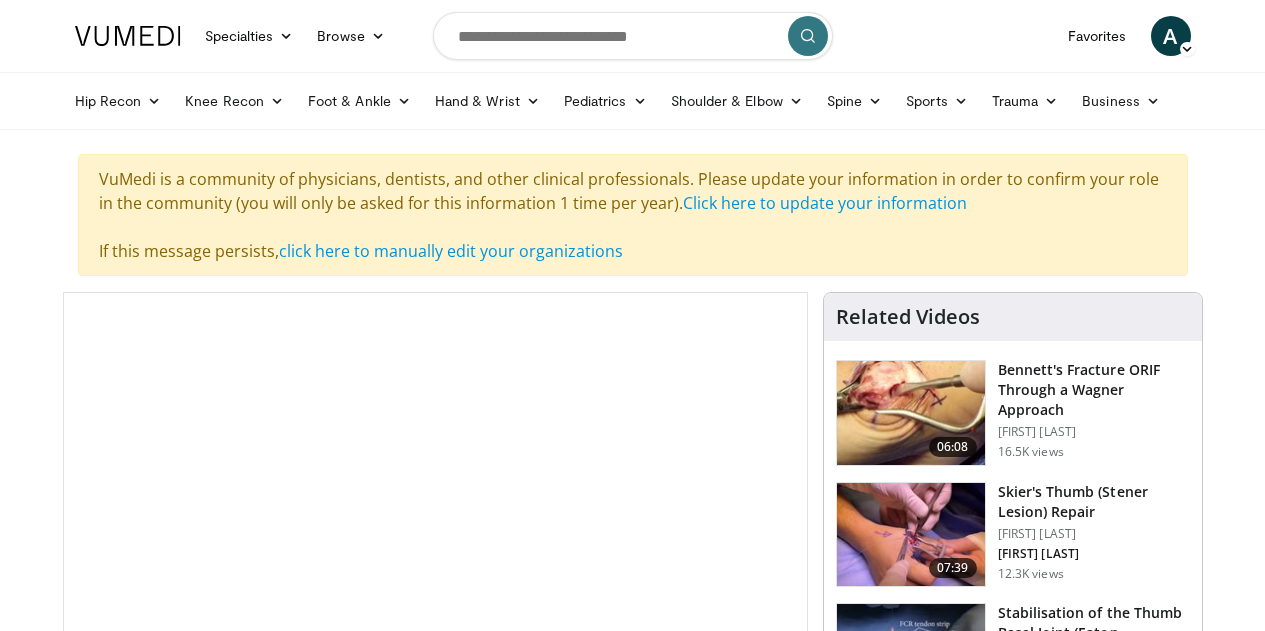 scroll, scrollTop: 0, scrollLeft: 0, axis: both 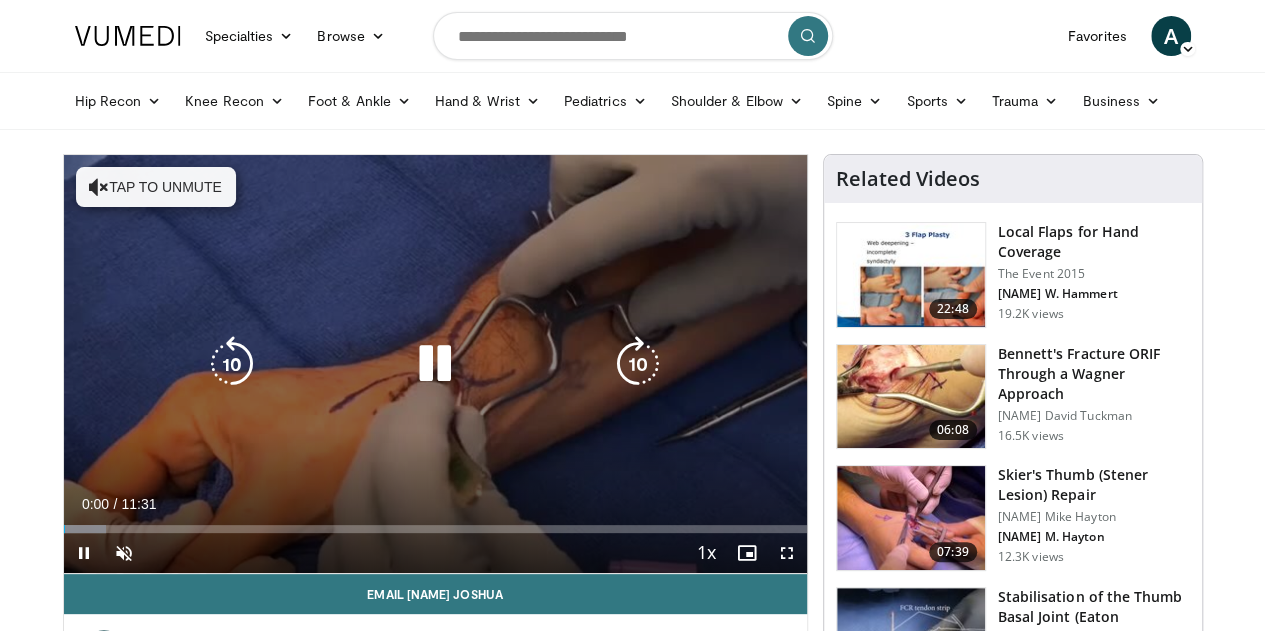 click at bounding box center [435, 364] 